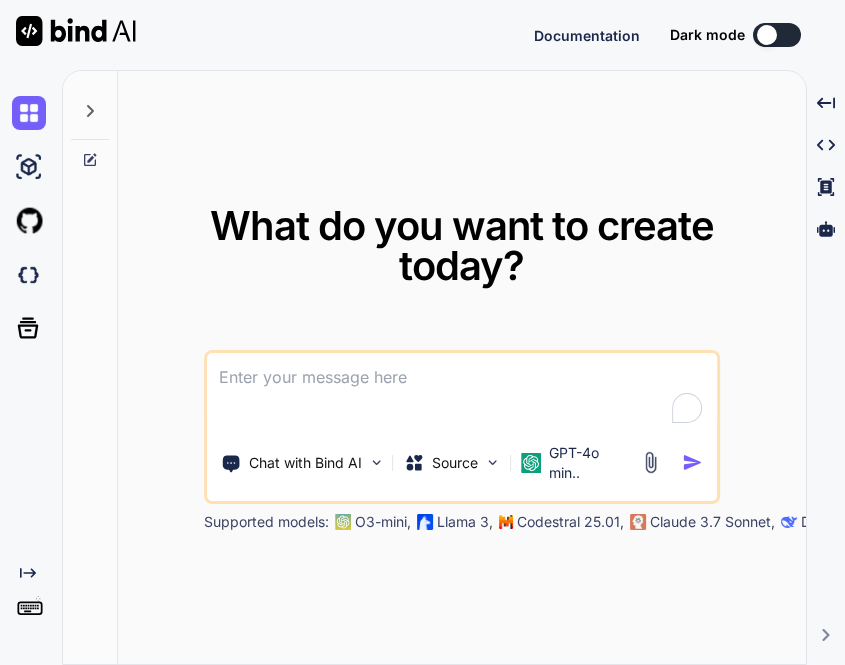scroll, scrollTop: 0, scrollLeft: 0, axis: both 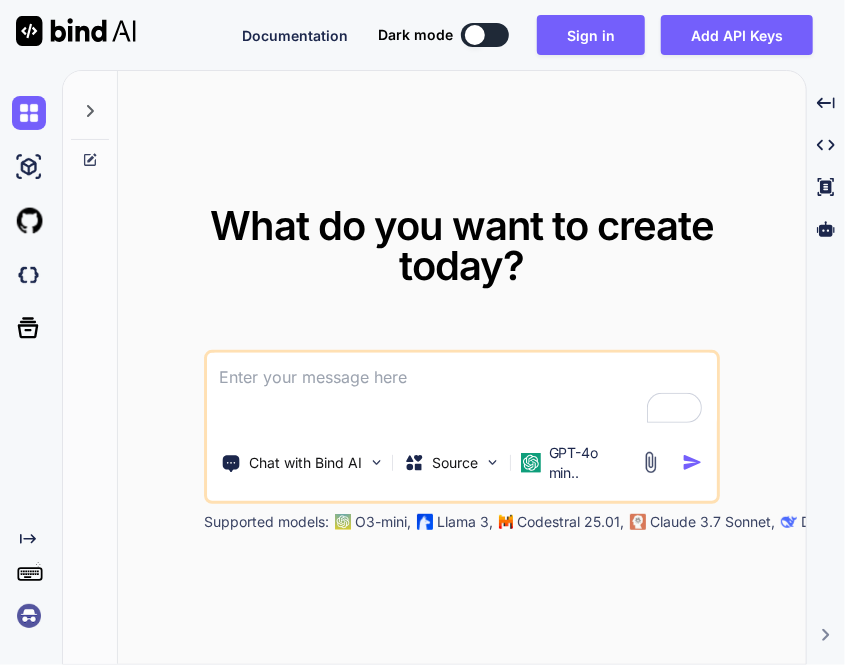 type on "x" 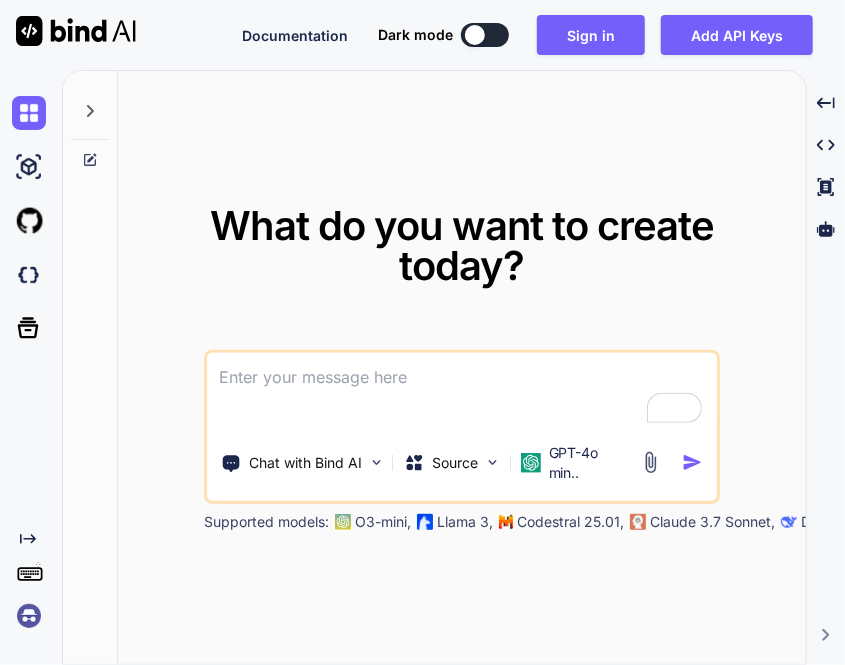 click at bounding box center [29, 616] 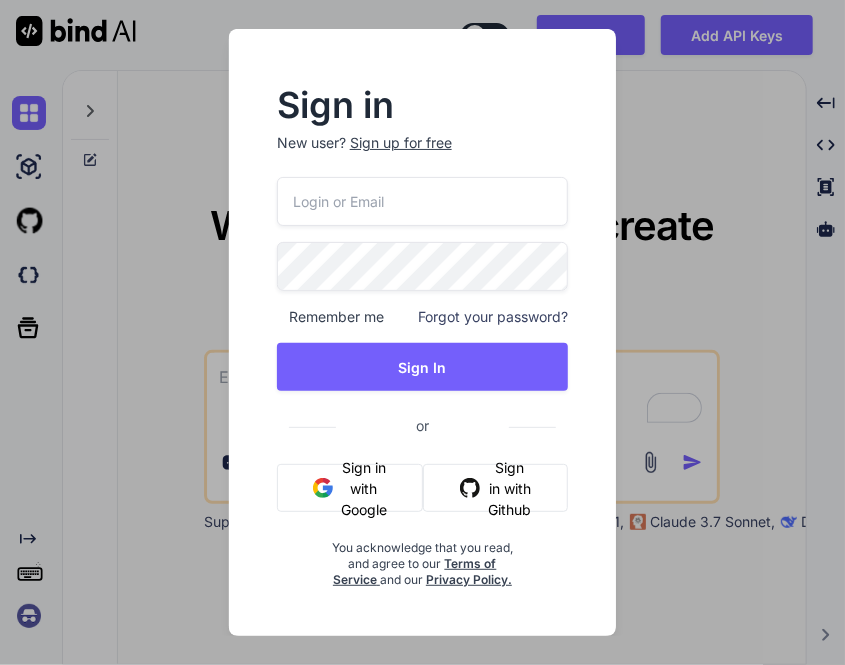 type on "[USERNAME]@[DOMAIN]" 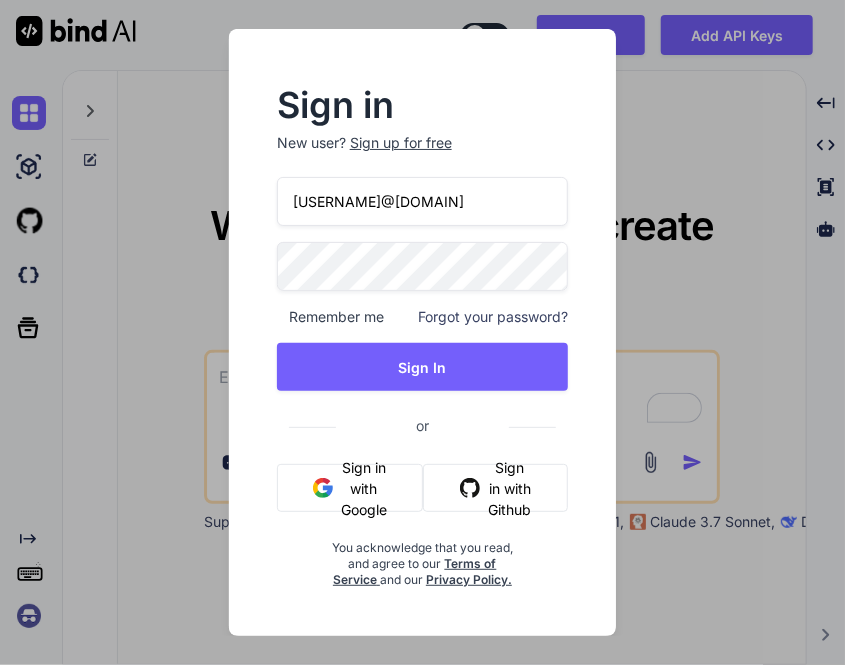 click on "Sign in with Google" at bounding box center (350, 488) 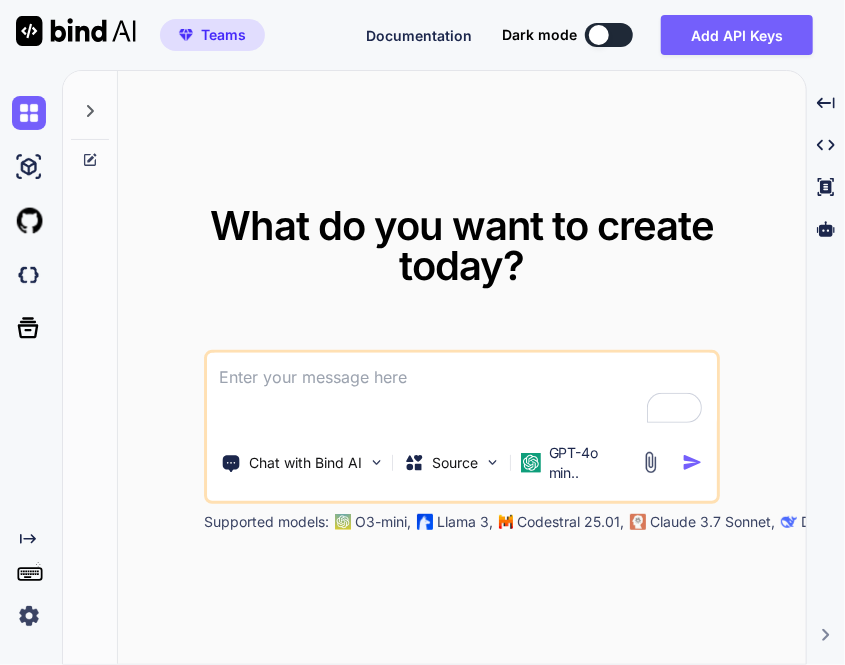 click at bounding box center (29, 616) 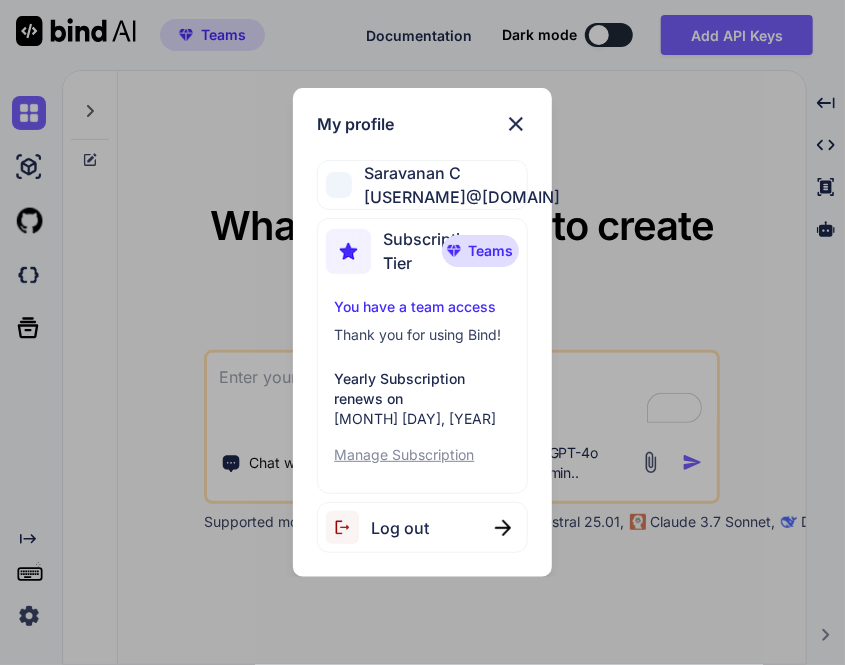 type on "x" 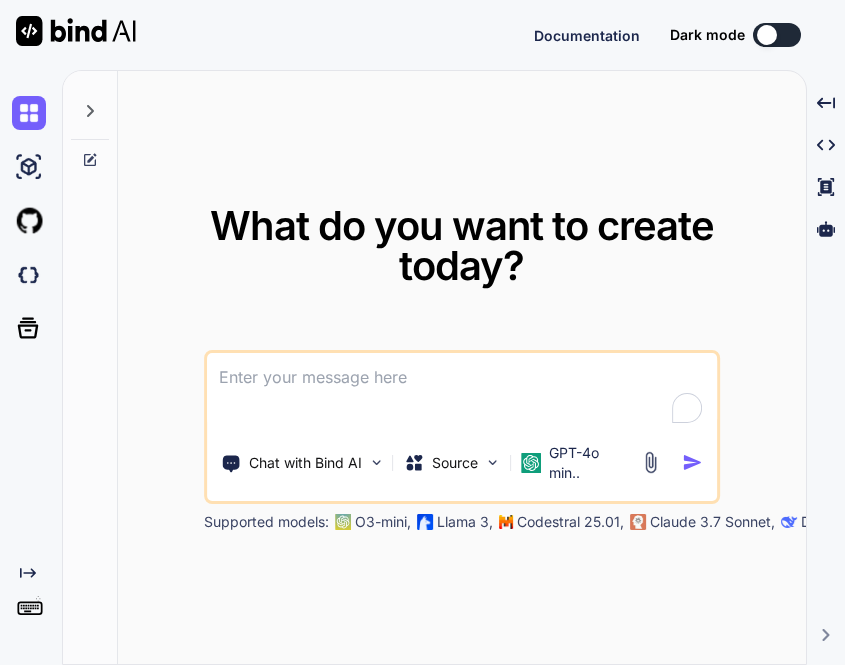 scroll, scrollTop: 0, scrollLeft: 0, axis: both 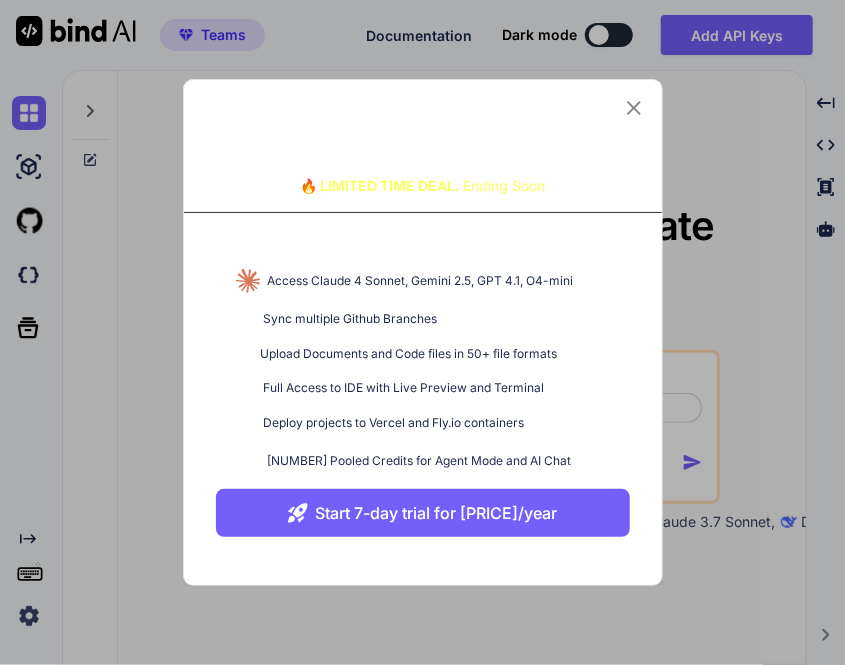 type on "x" 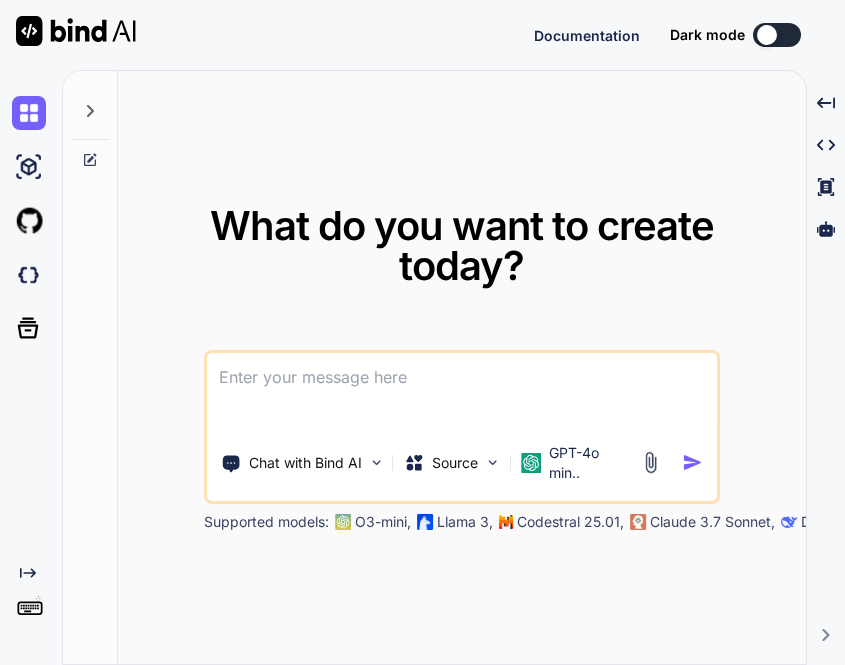 scroll, scrollTop: 0, scrollLeft: 0, axis: both 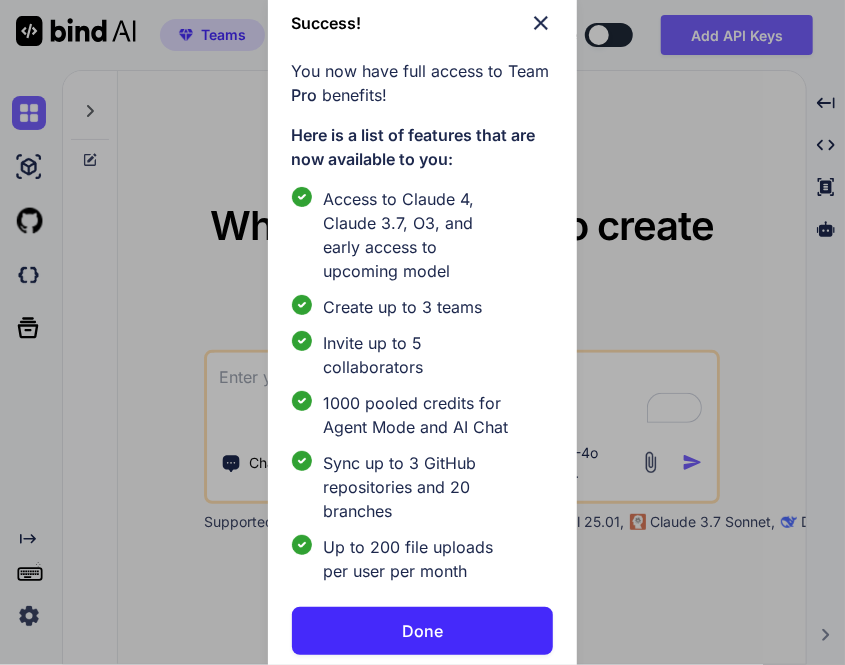 type on "x" 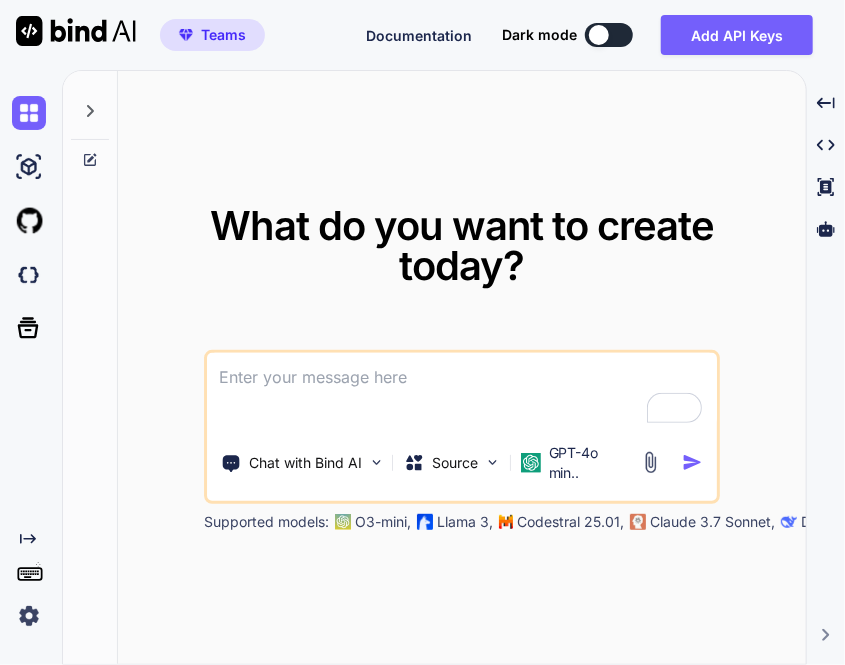 click at bounding box center (29, 616) 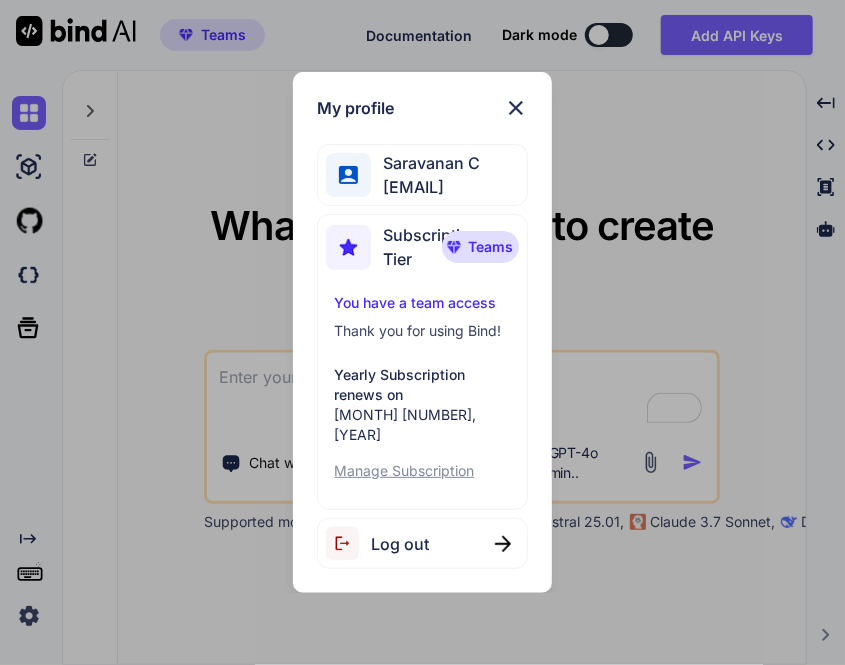 click on "Log out" at bounding box center (422, 543) 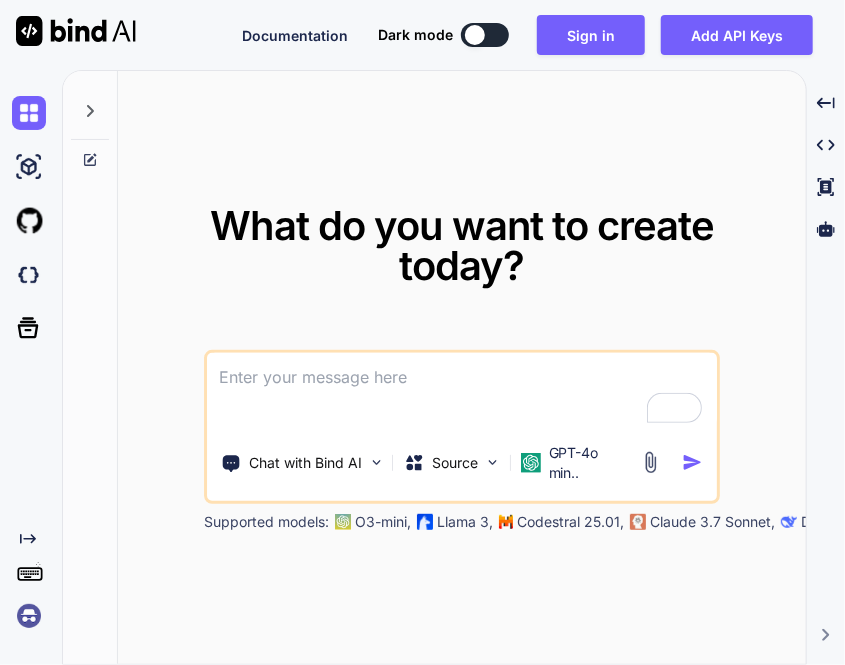 click at bounding box center (29, 616) 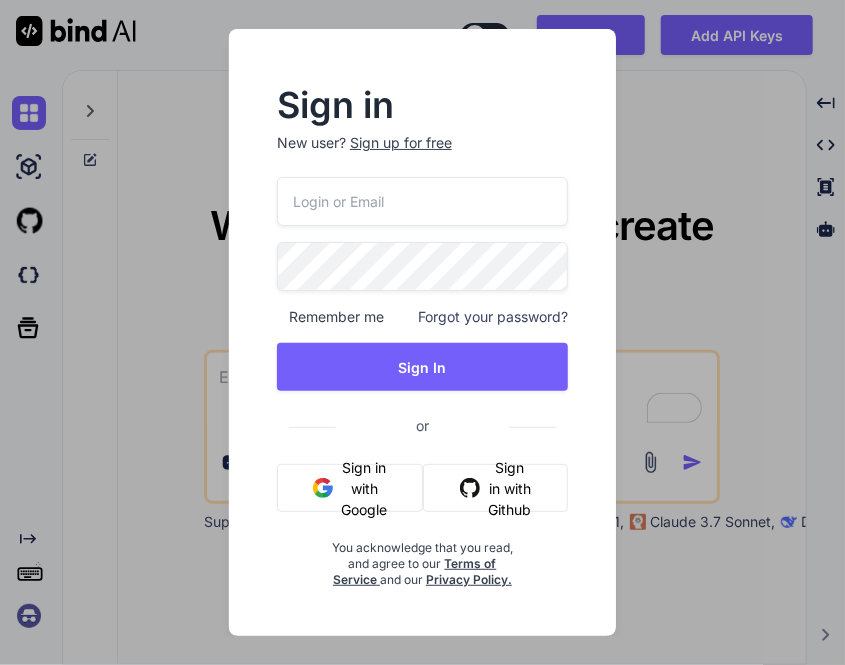 type on "appsumo_5@yopmail.com" 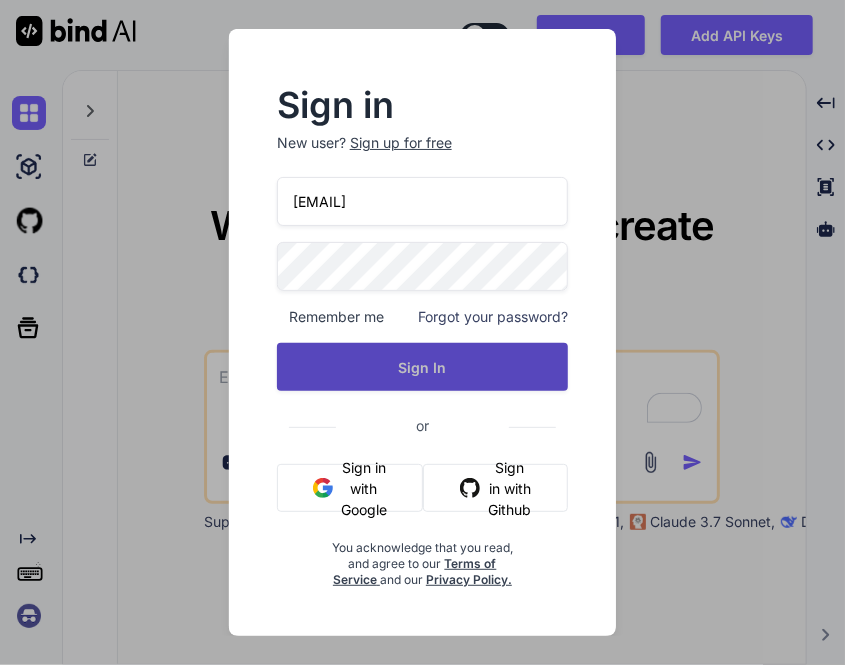 click on "Sign In" at bounding box center [422, 367] 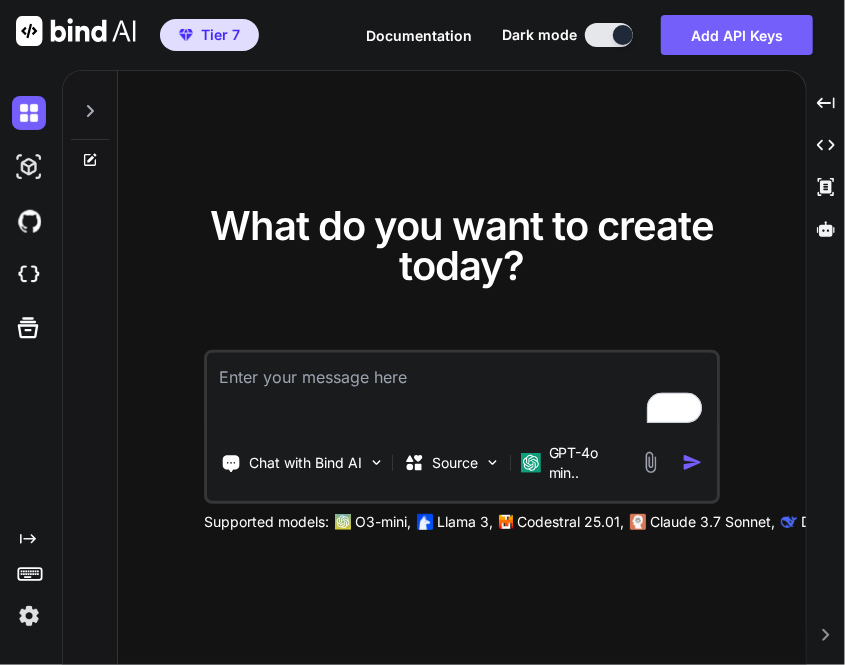 click at bounding box center (29, 616) 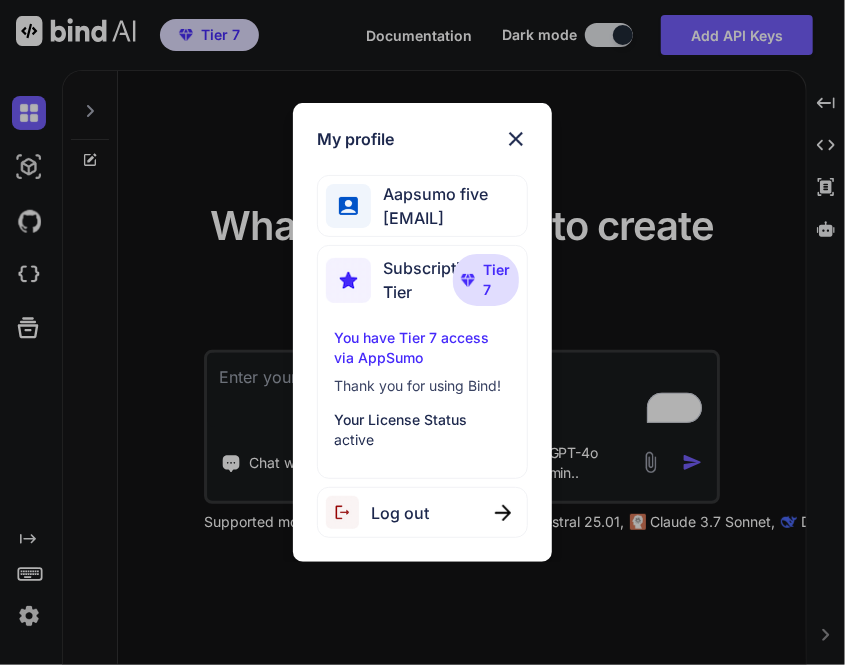 click on "Log out" at bounding box center [400, 513] 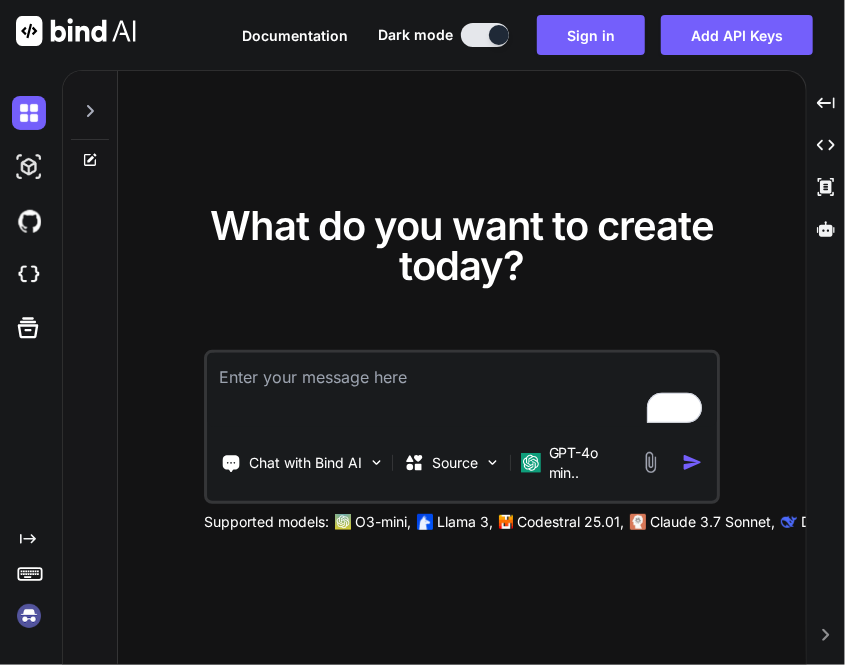 click at bounding box center [29, 616] 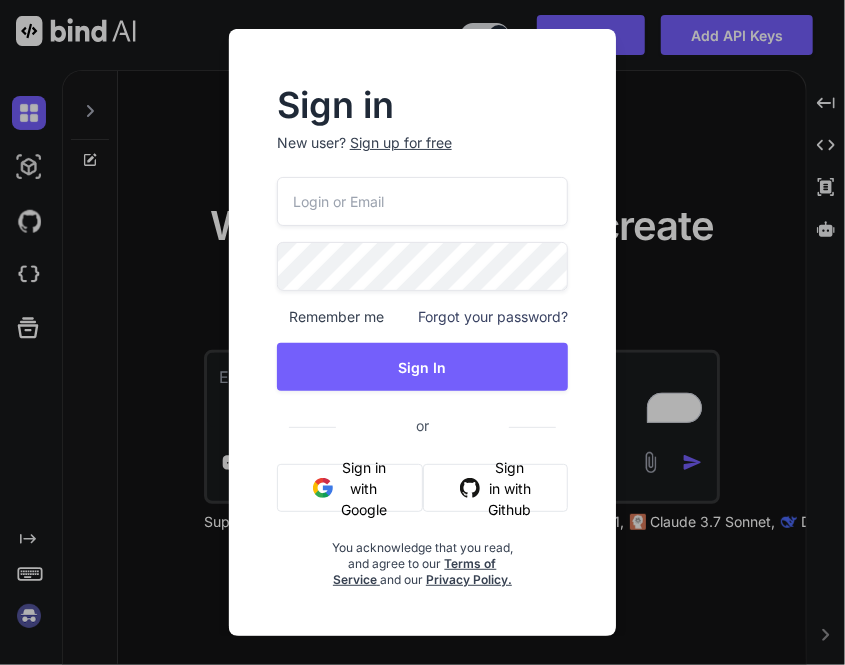 type on "appsumo_5@yopmail.com" 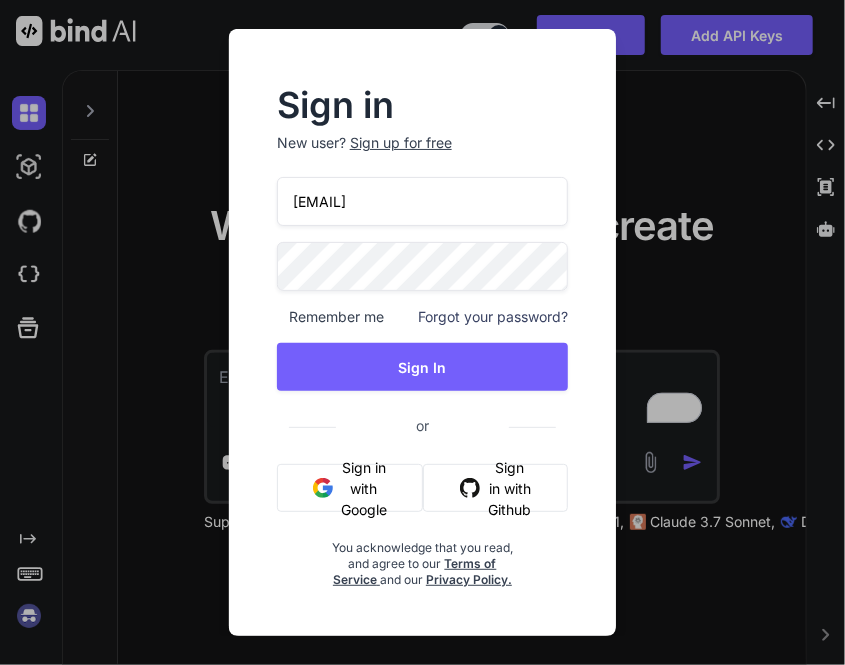 click on "Sign in with Google" at bounding box center (350, 488) 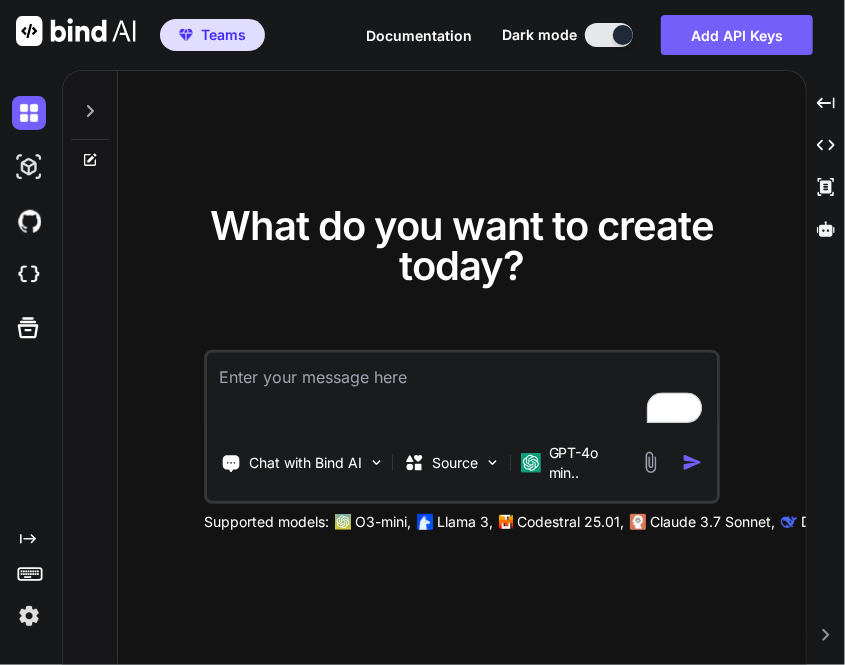click at bounding box center [29, 616] 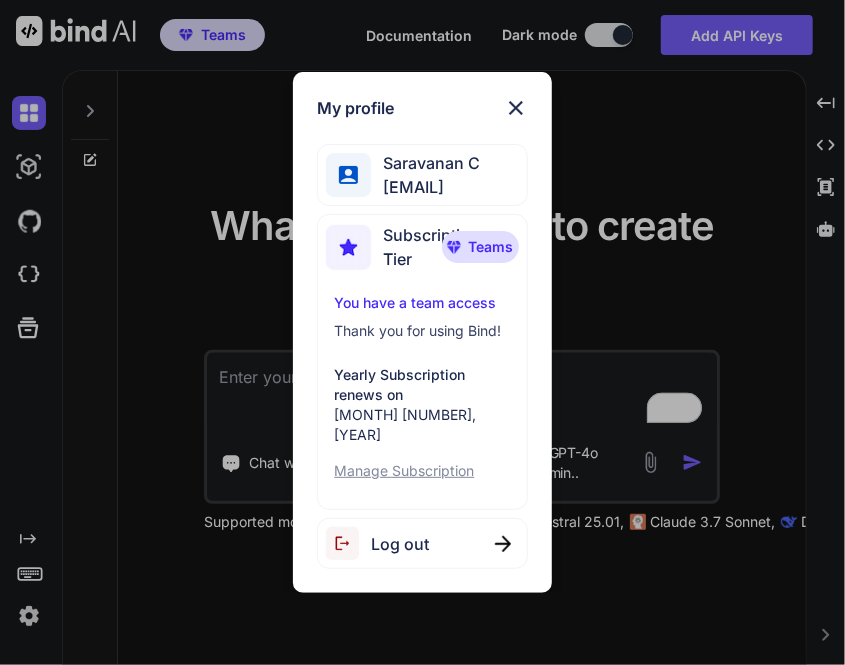 click on "Log out" at bounding box center (400, 544) 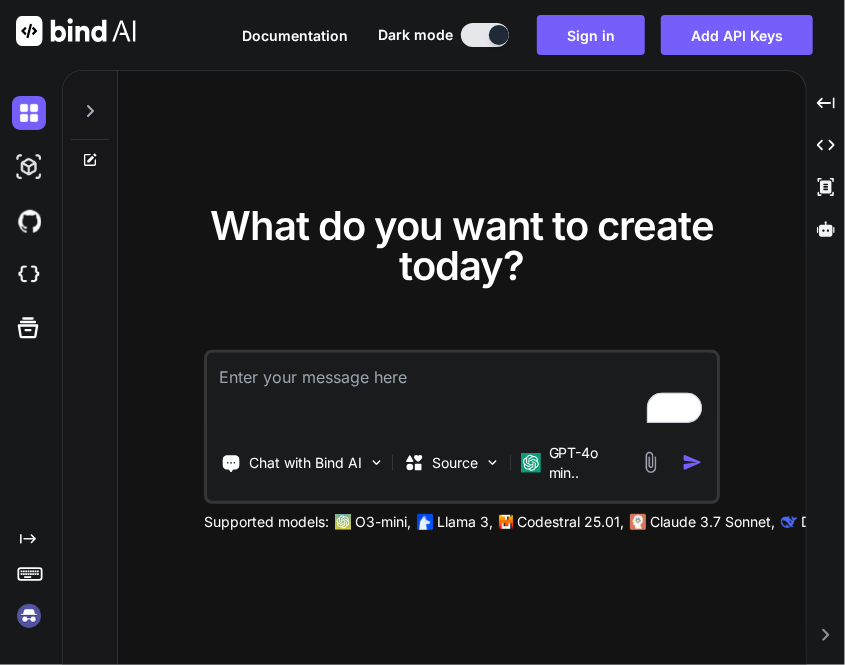 click at bounding box center [29, 616] 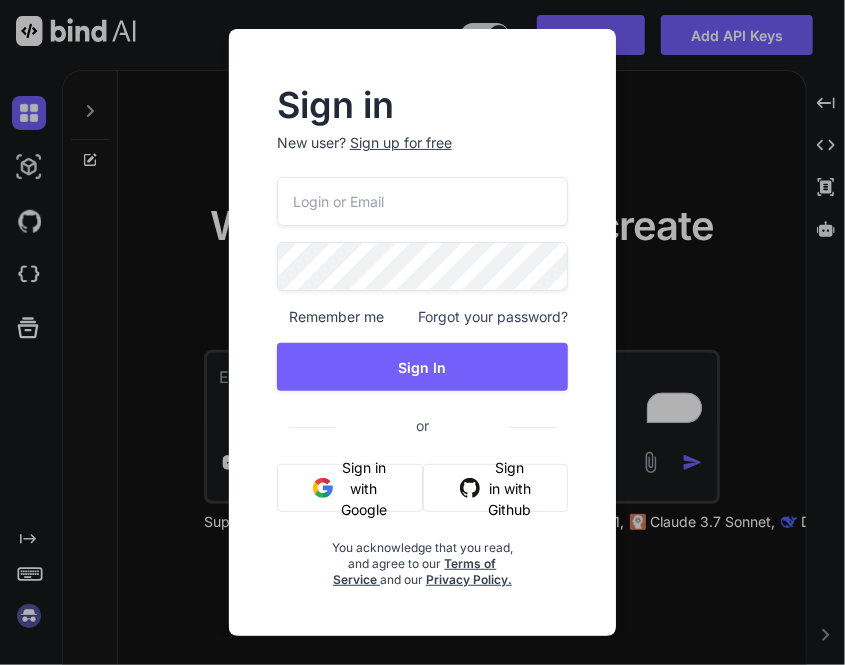 type on "appsumo_5@yopmail.com" 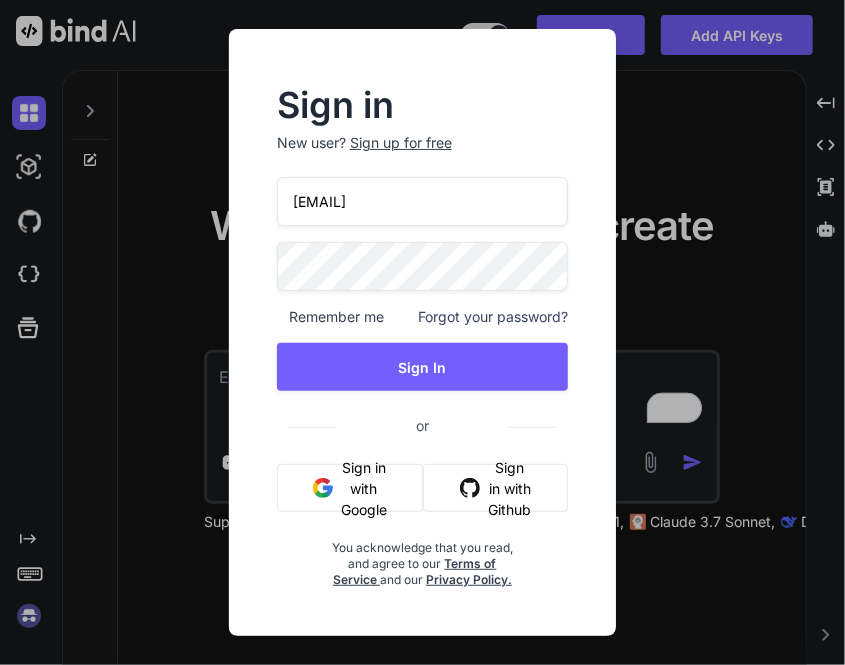 click on "Sign in New user?   Sign up for free appsumo_5@yopmail.com Remember me Forgot your password? Sign In   or Sign in with Google Sign in with Github You acknowledge that you read, and agree to our   Terms of Service     and our   Privacy Policy." at bounding box center (422, 338) 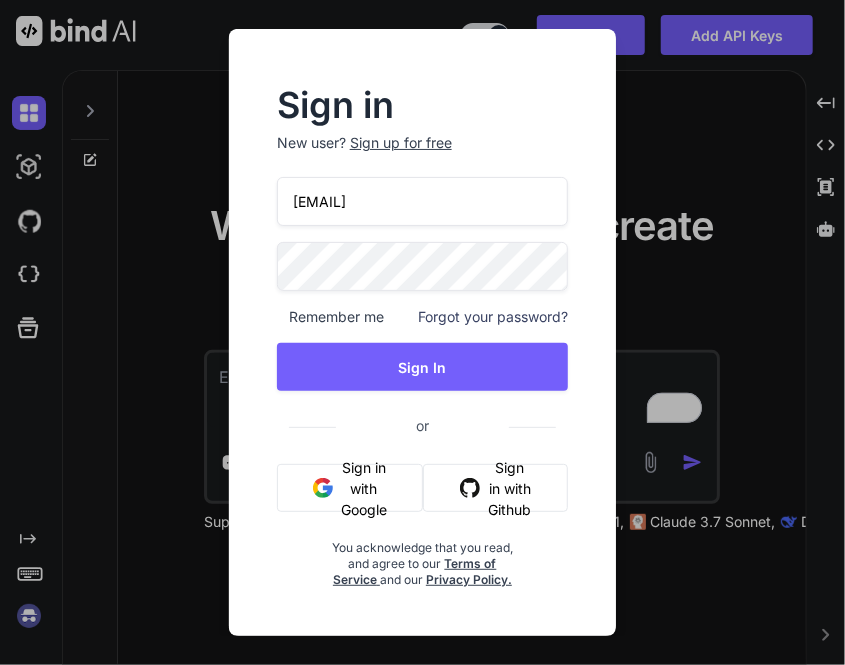 drag, startPoint x: 485, startPoint y: 199, endPoint x: 257, endPoint y: 209, distance: 228.2192 